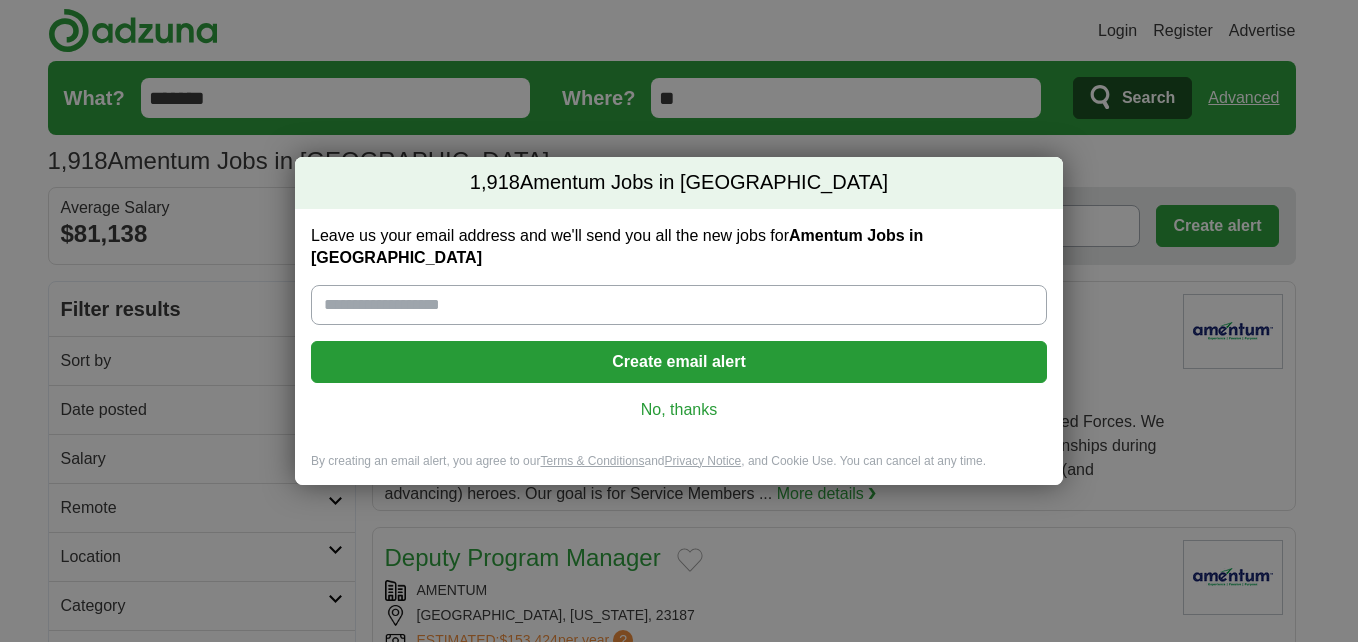 scroll, scrollTop: 0, scrollLeft: 0, axis: both 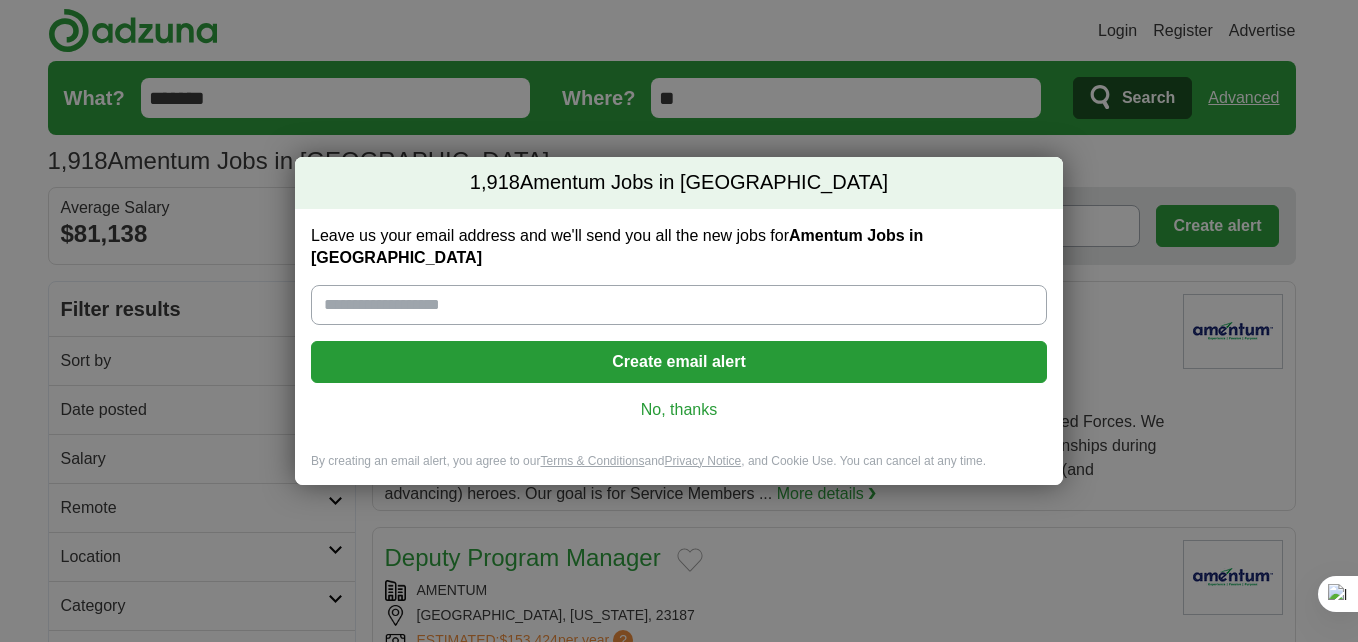 click on "No, thanks" at bounding box center [679, 410] 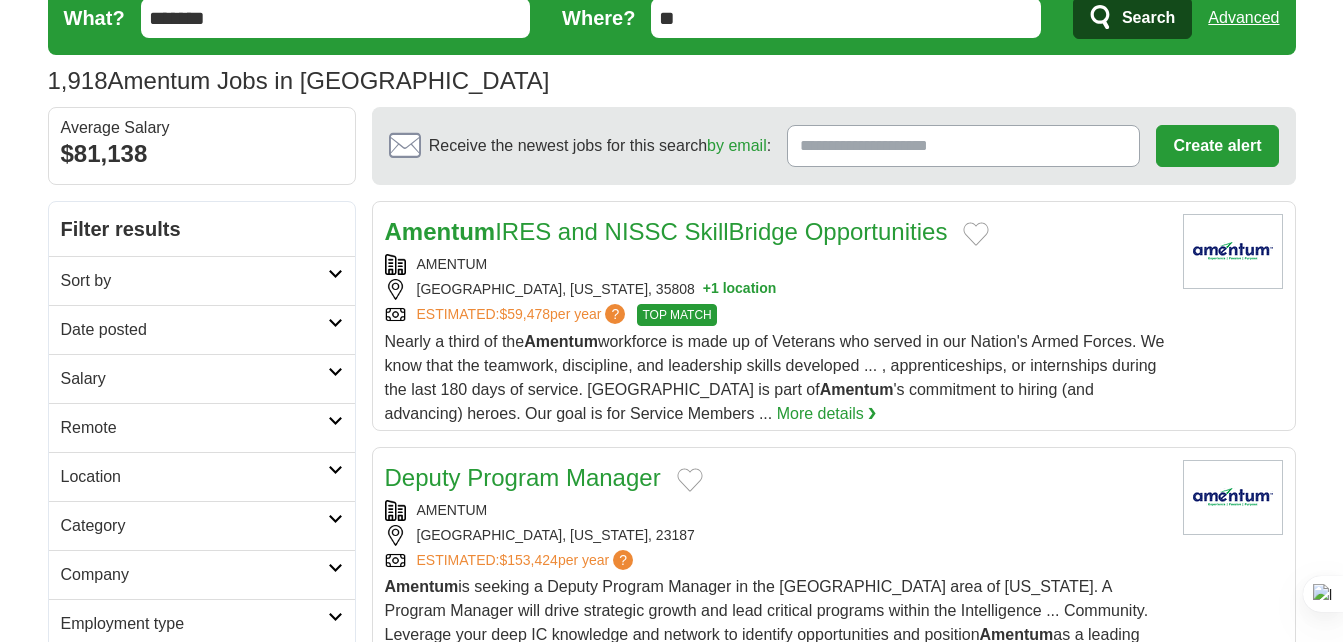 scroll, scrollTop: 82, scrollLeft: 0, axis: vertical 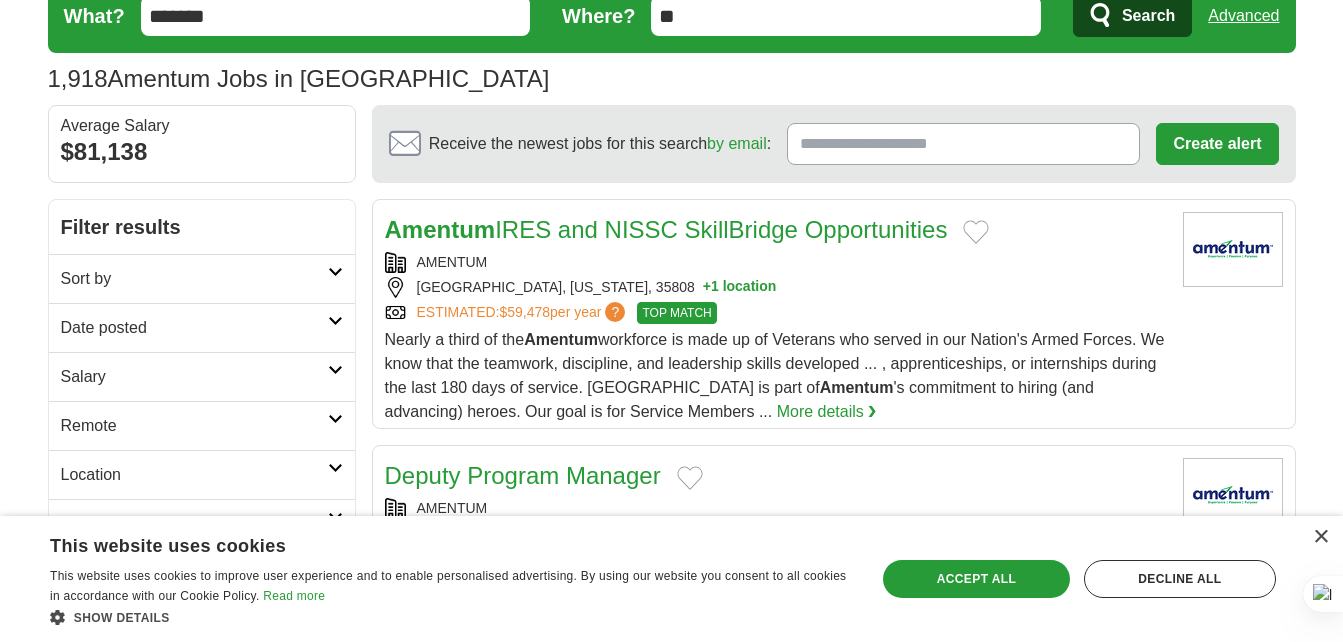 click on "More details ❯" at bounding box center (827, 412) 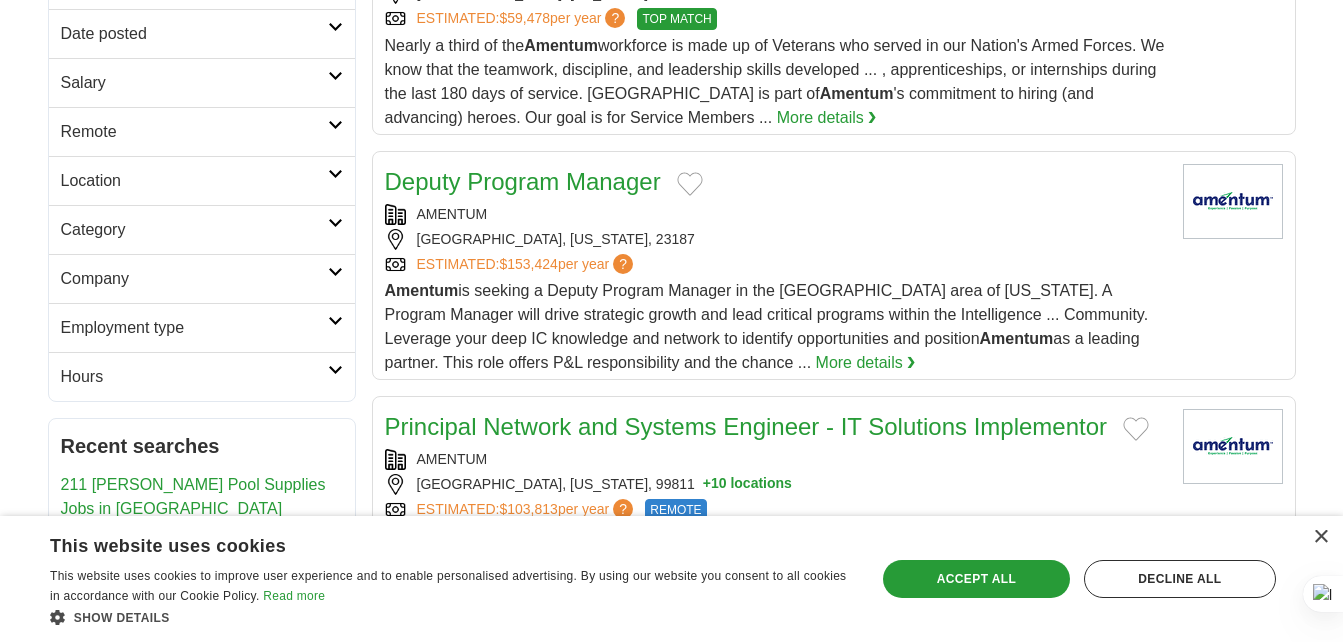 scroll, scrollTop: 382, scrollLeft: 0, axis: vertical 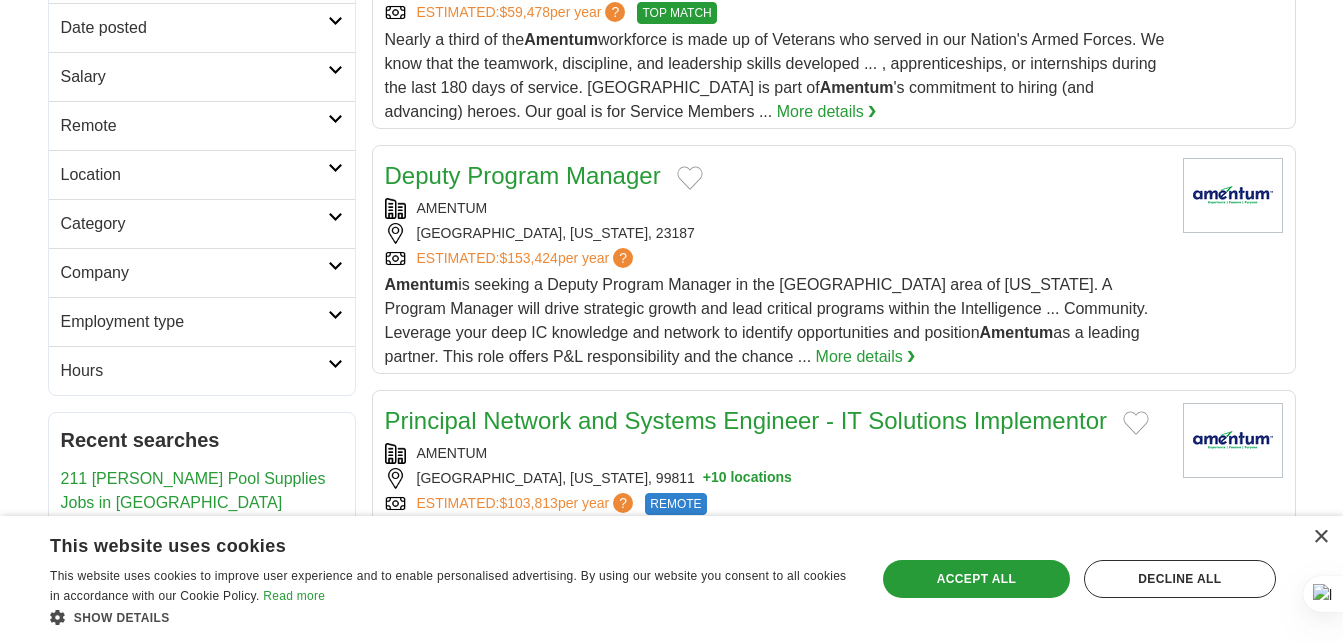 click on "WILLIAMSBURG, VIRGINIA, 23187" at bounding box center [776, 233] 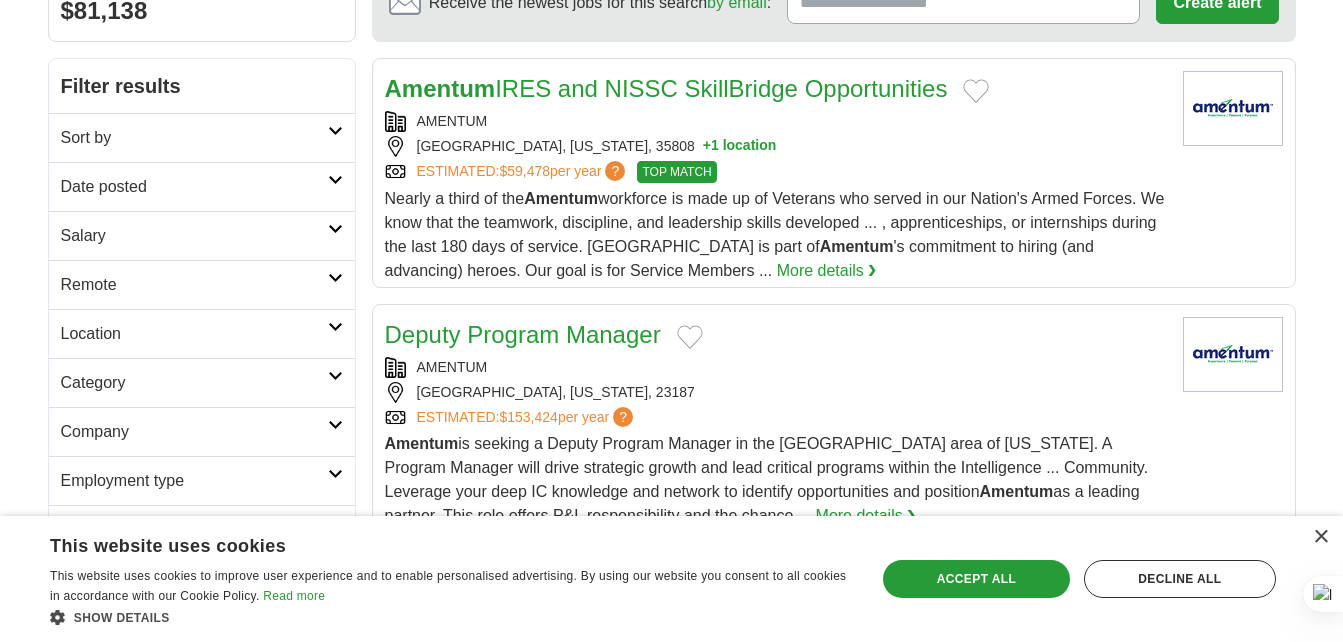 scroll, scrollTop: 0, scrollLeft: 0, axis: both 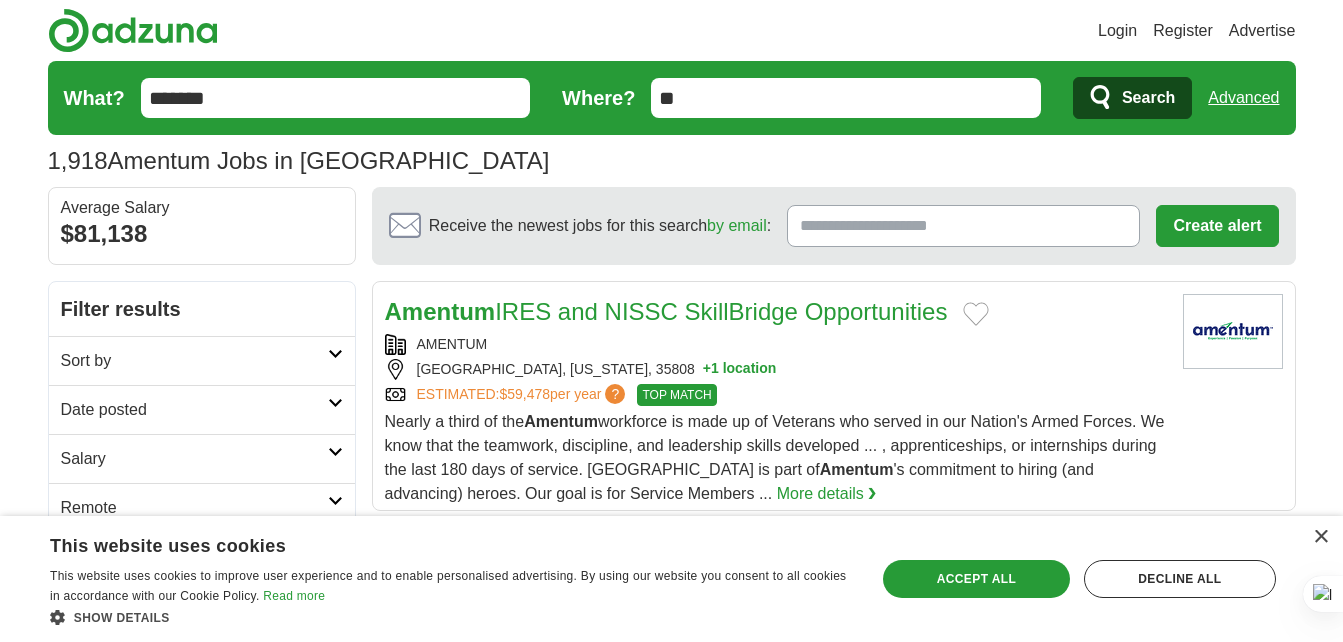 click on "**" at bounding box center (846, 98) 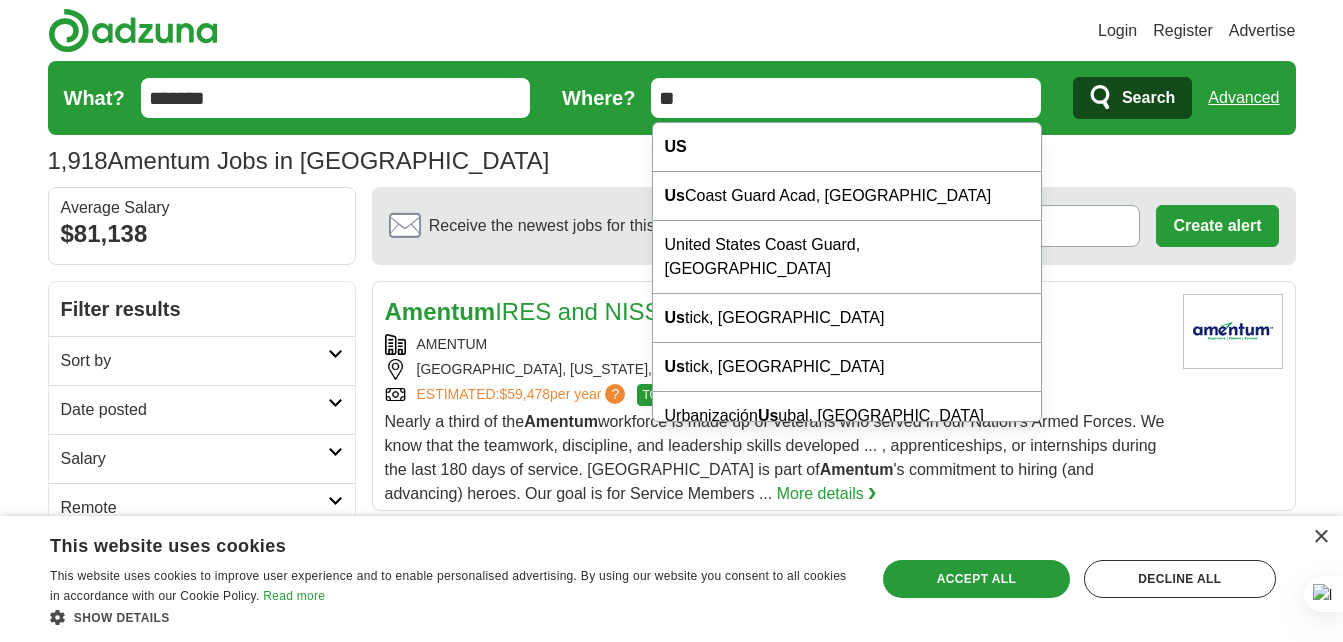 type on "*" 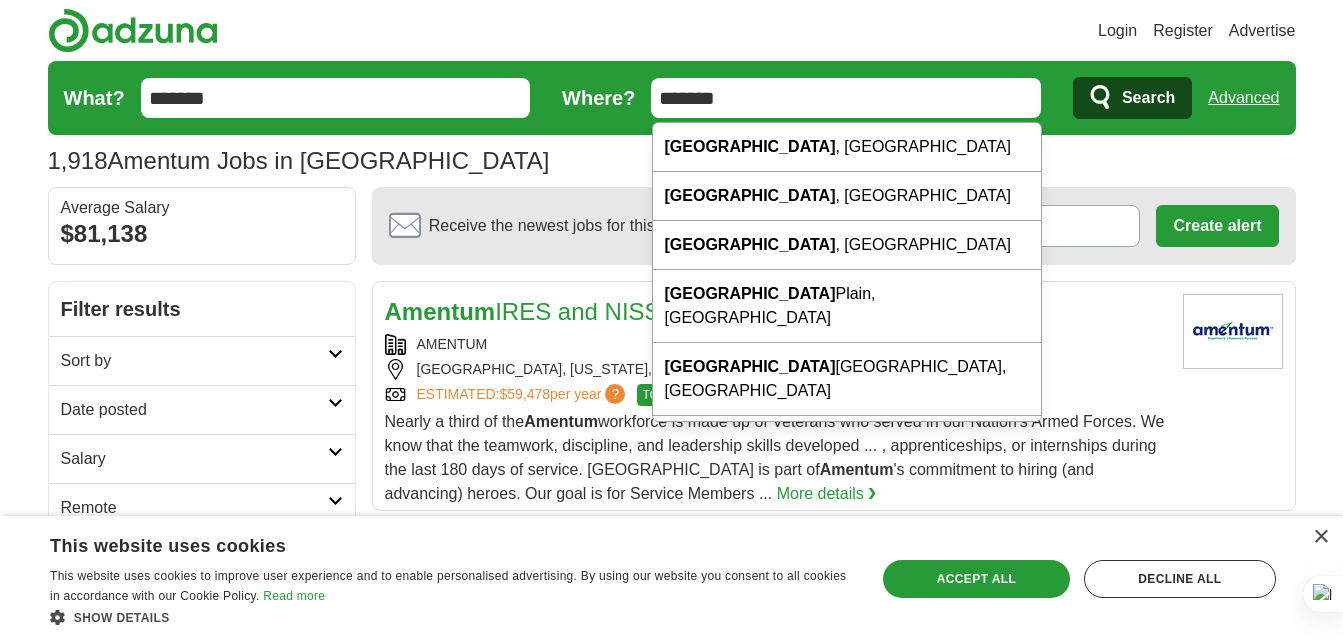 scroll, scrollTop: 52, scrollLeft: 0, axis: vertical 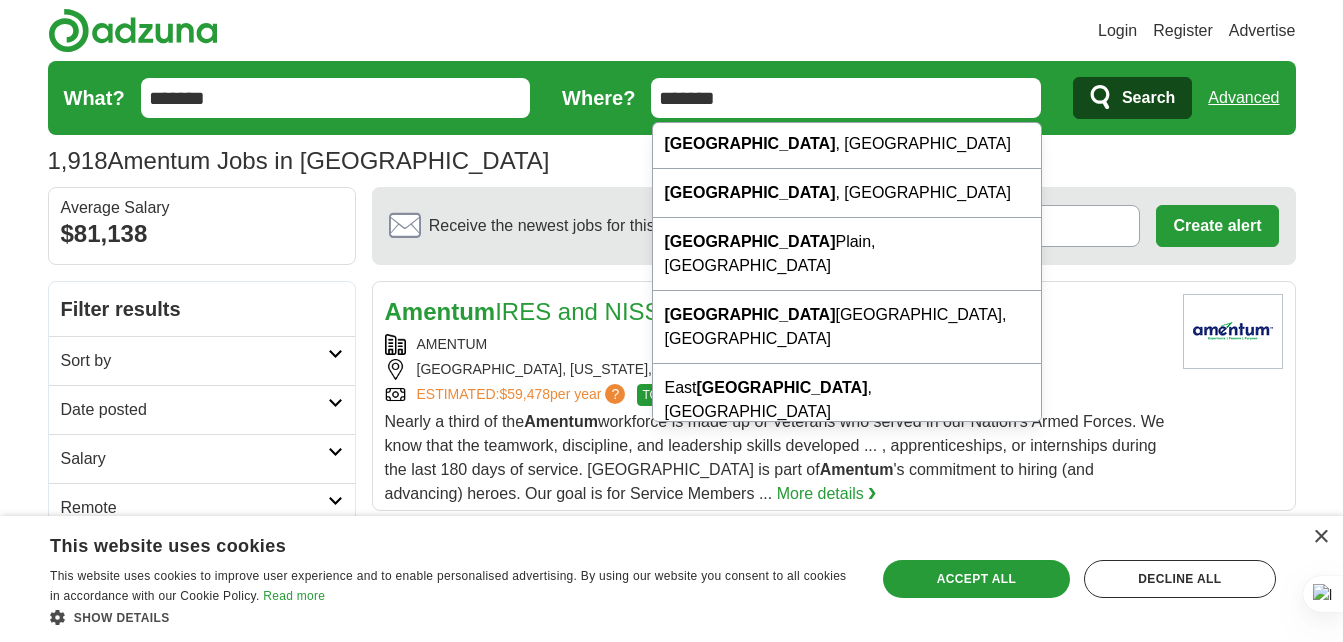 type on "*******" 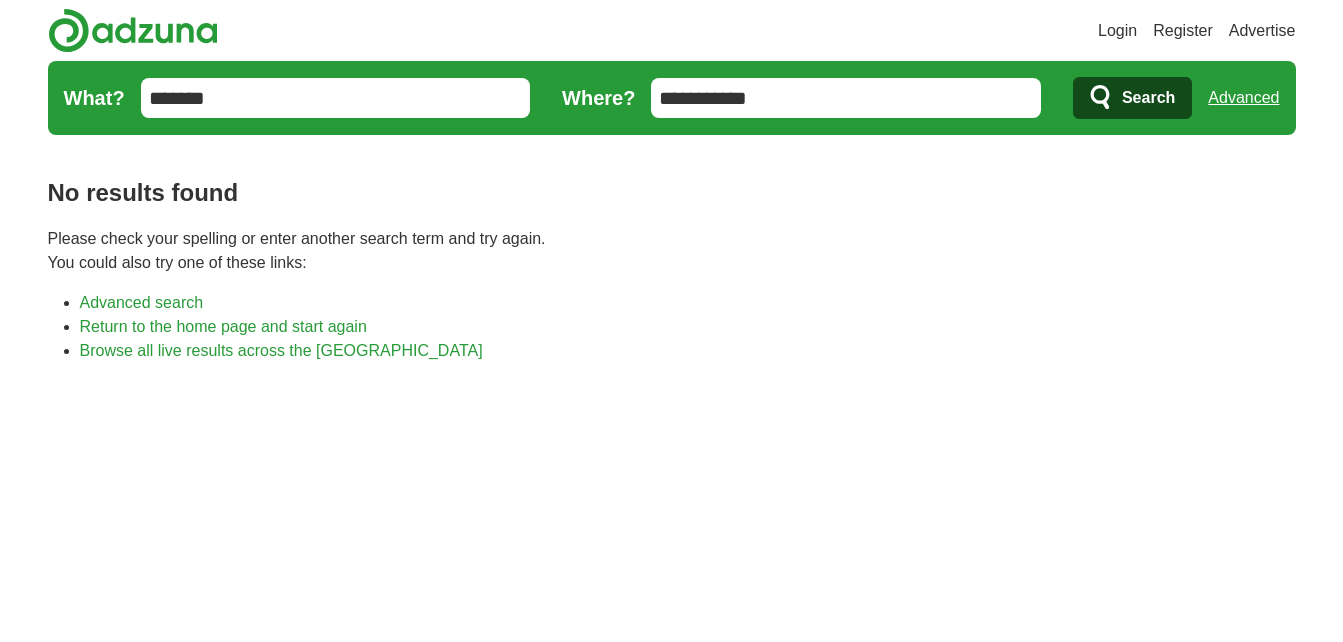 scroll, scrollTop: 0, scrollLeft: 0, axis: both 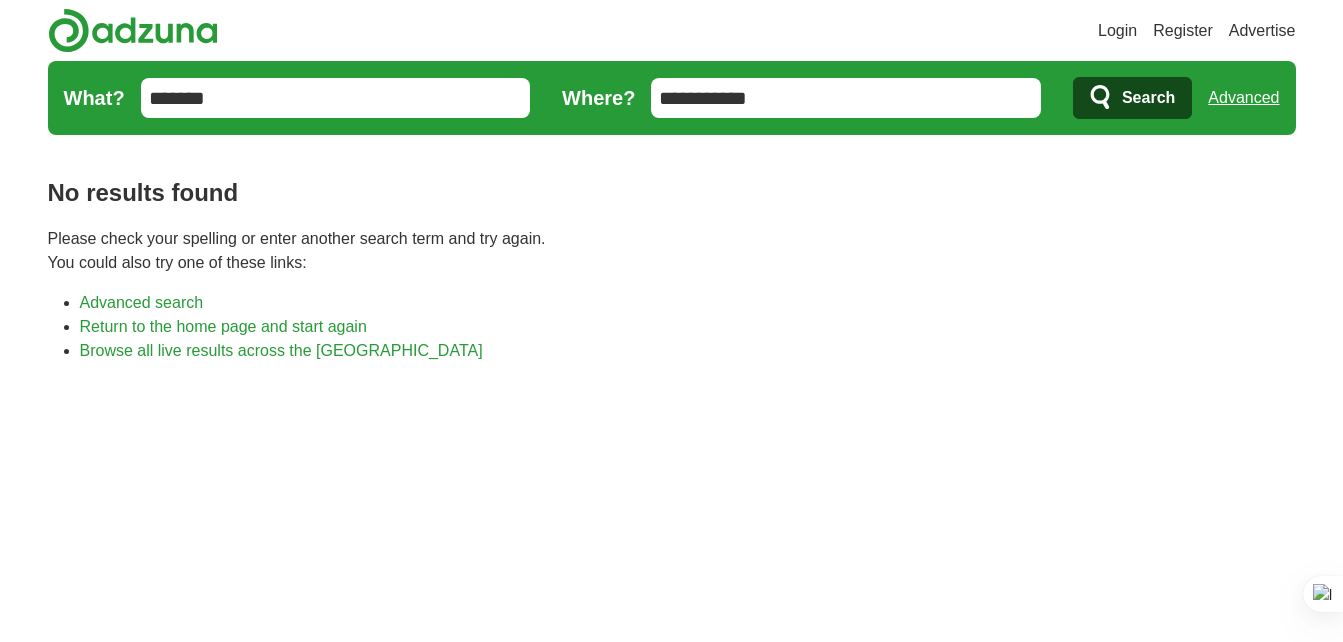 click on "**********" at bounding box center [846, 98] 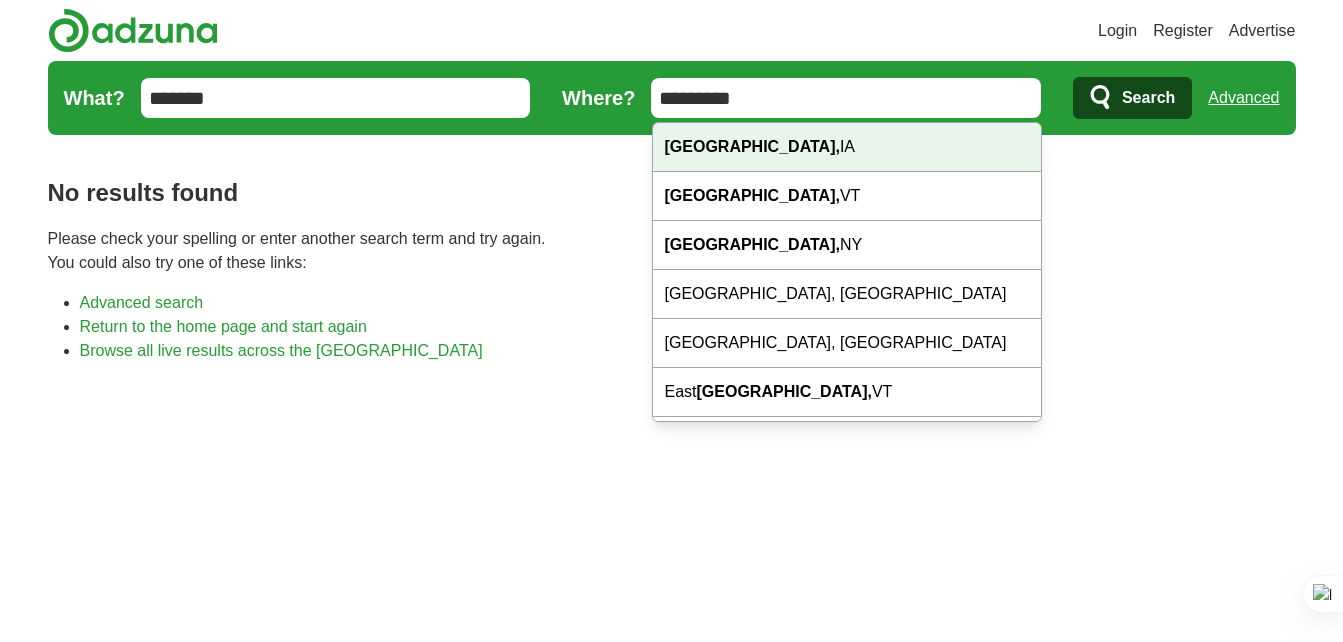 type on "********" 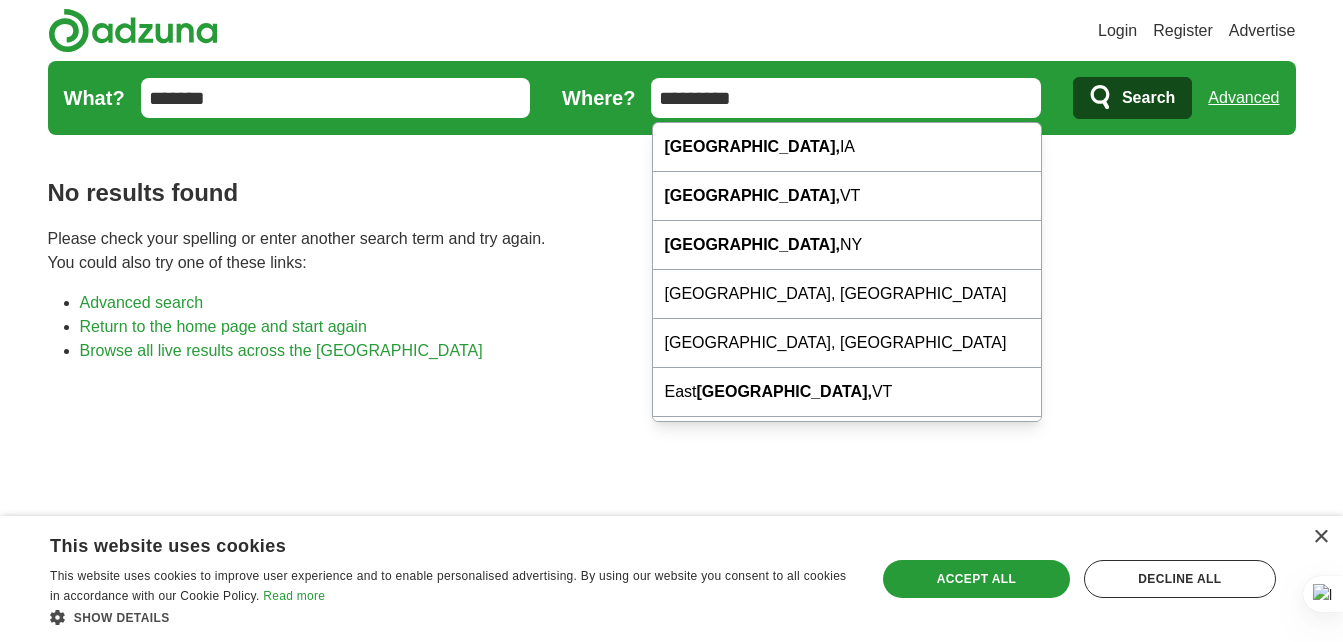 click on "********" at bounding box center (846, 98) 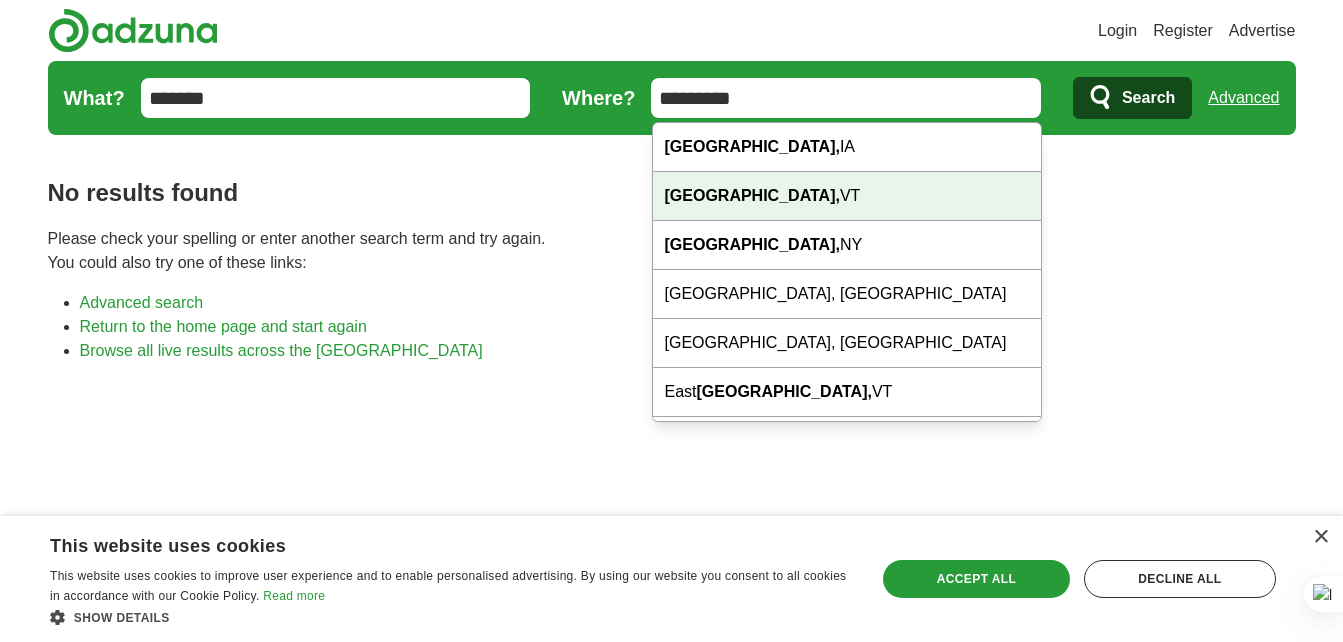 click on "Login
Register
Advertise
job, company, title
Salary
Salary
Select a salary range
Salary from
from $10,000
from $20,000
from $40,000
from $60,000
from $80,000
from $100,000
per year" at bounding box center [671, 785] 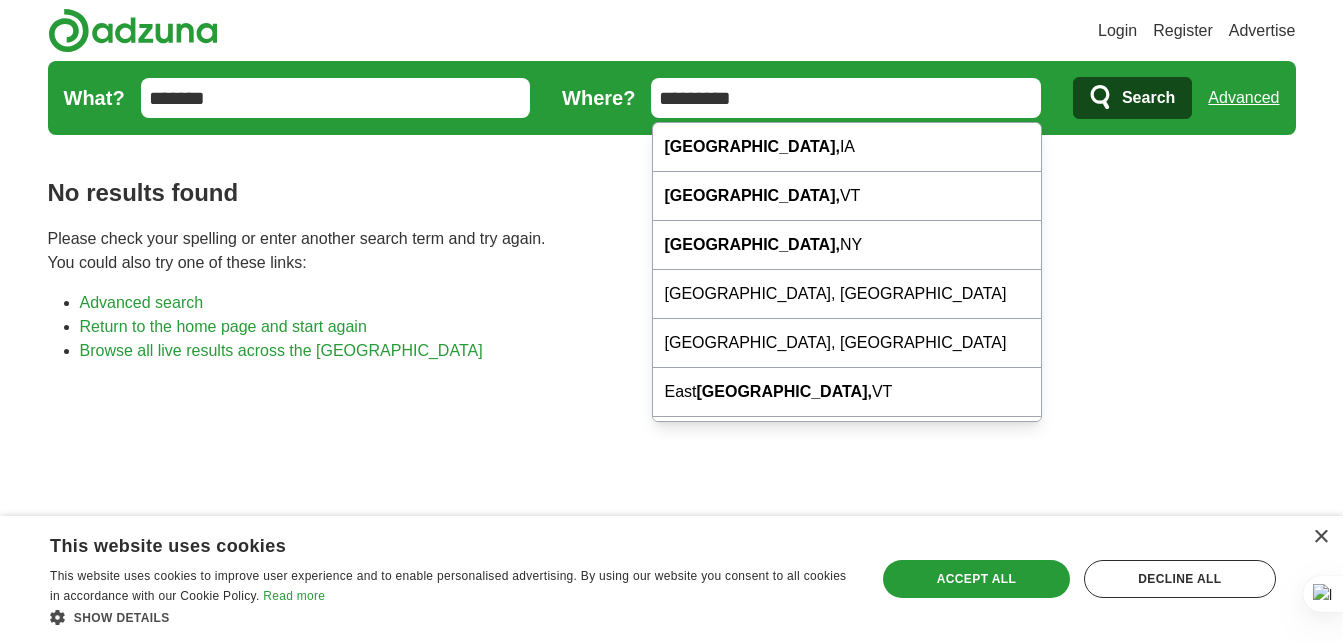 click on "********" at bounding box center [846, 98] 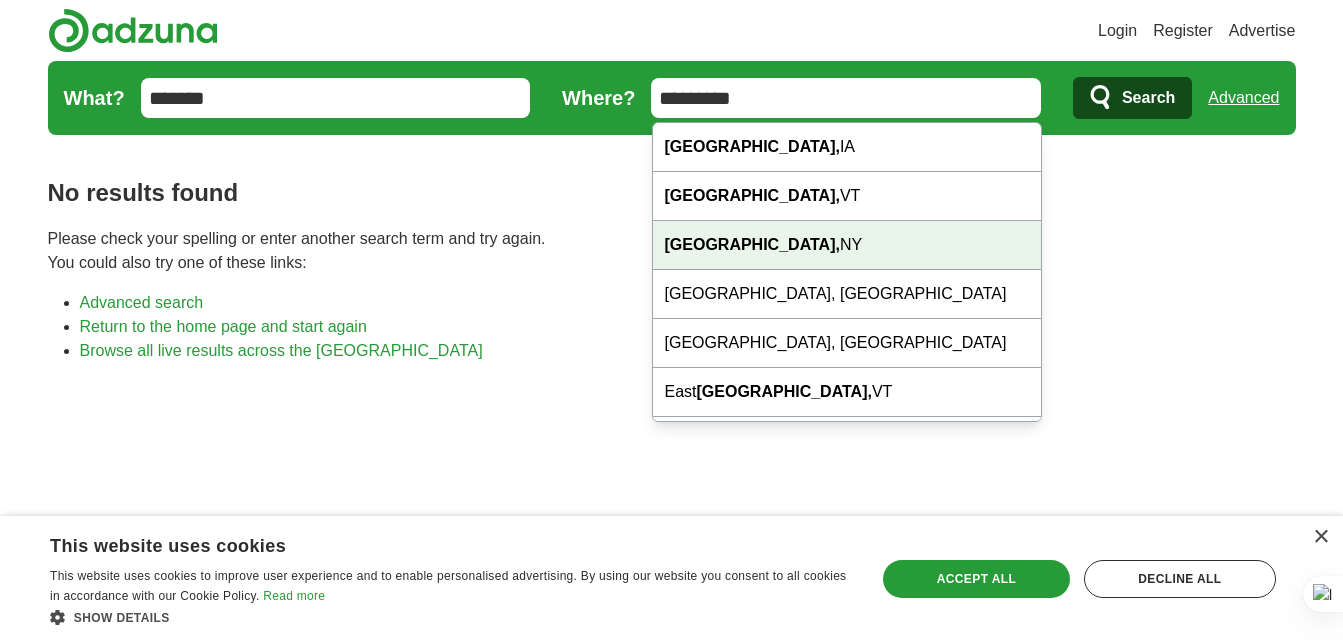 click on "Login
Register
Advertise
job, company, title
Salary
Salary
Select a salary range
Salary from
from $10,000
from $20,000
from $40,000
from $60,000
from $80,000
from $100,000
per year" at bounding box center [671, 785] 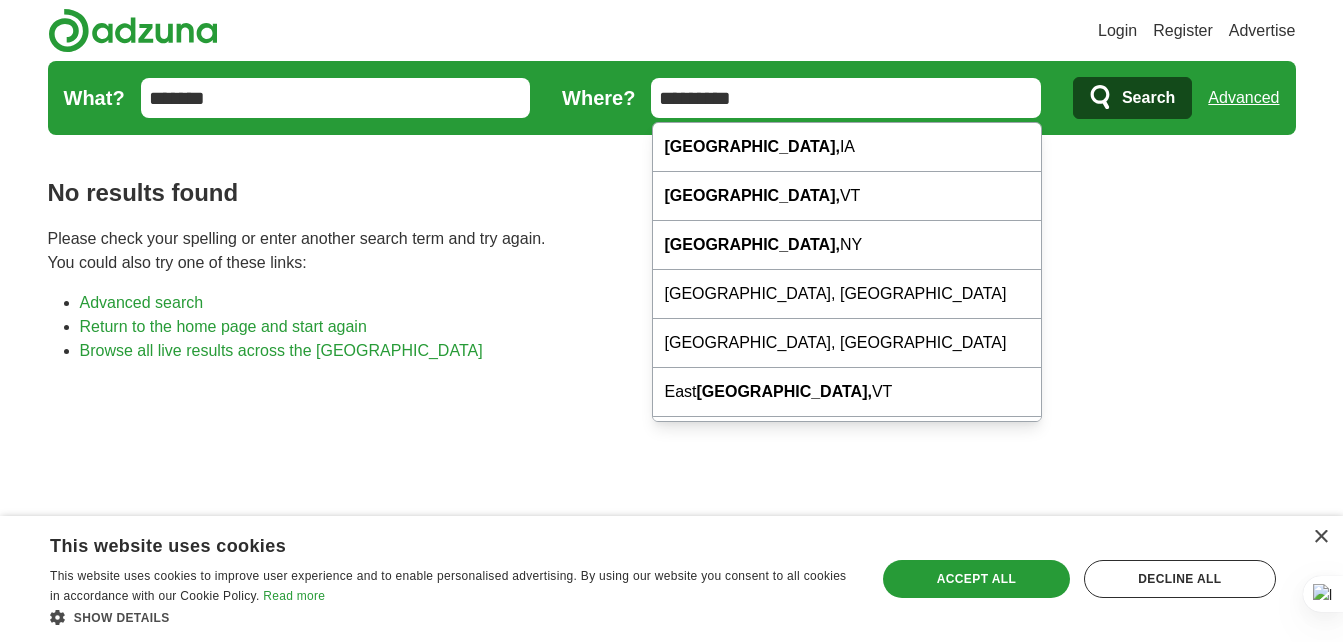 click on "********" at bounding box center [846, 98] 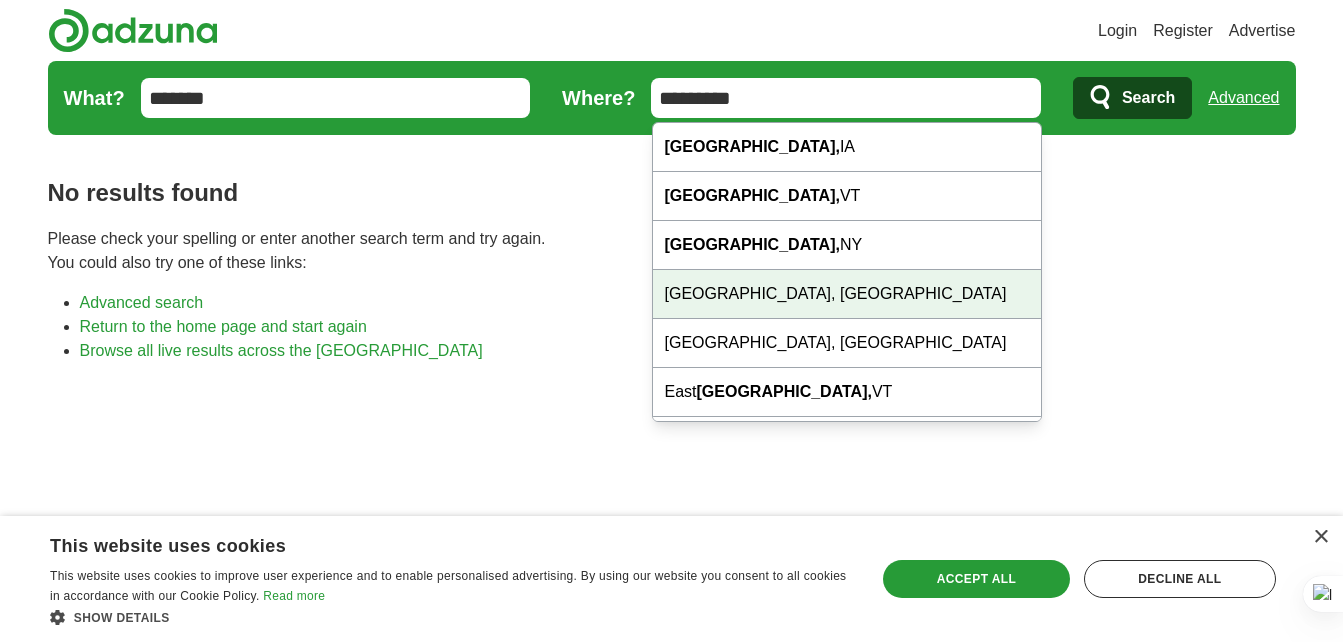 click on "Login
Register
Advertise
job, company, title
Salary
Salary
Select a salary range
Salary from
from $10,000
from $20,000
from $40,000
from $60,000
from $80,000
from $100,000
per year" at bounding box center [671, 785] 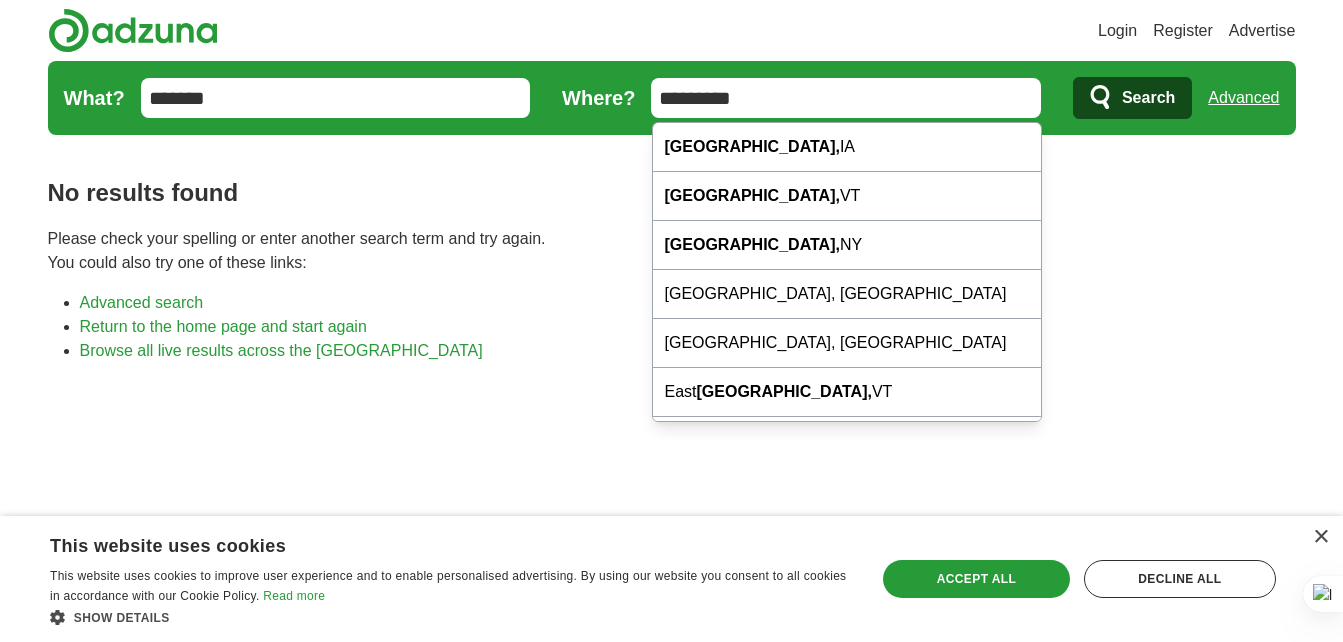 click on "********" at bounding box center (846, 98) 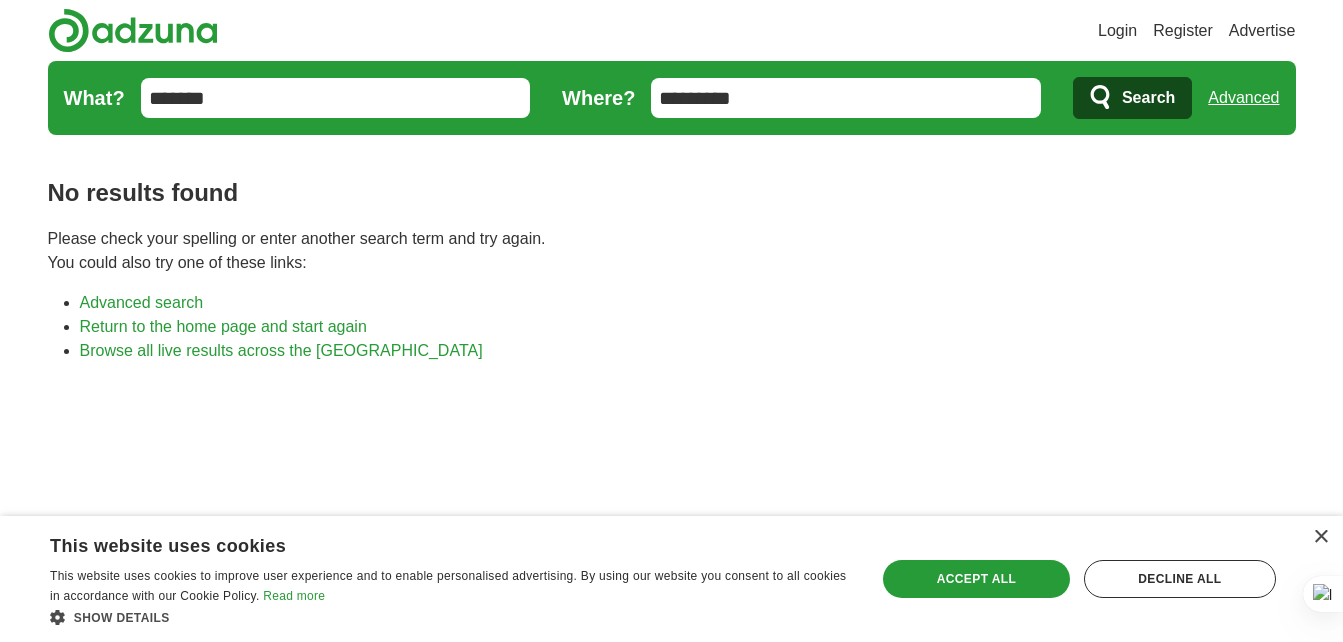 click on "*******" at bounding box center [336, 98] 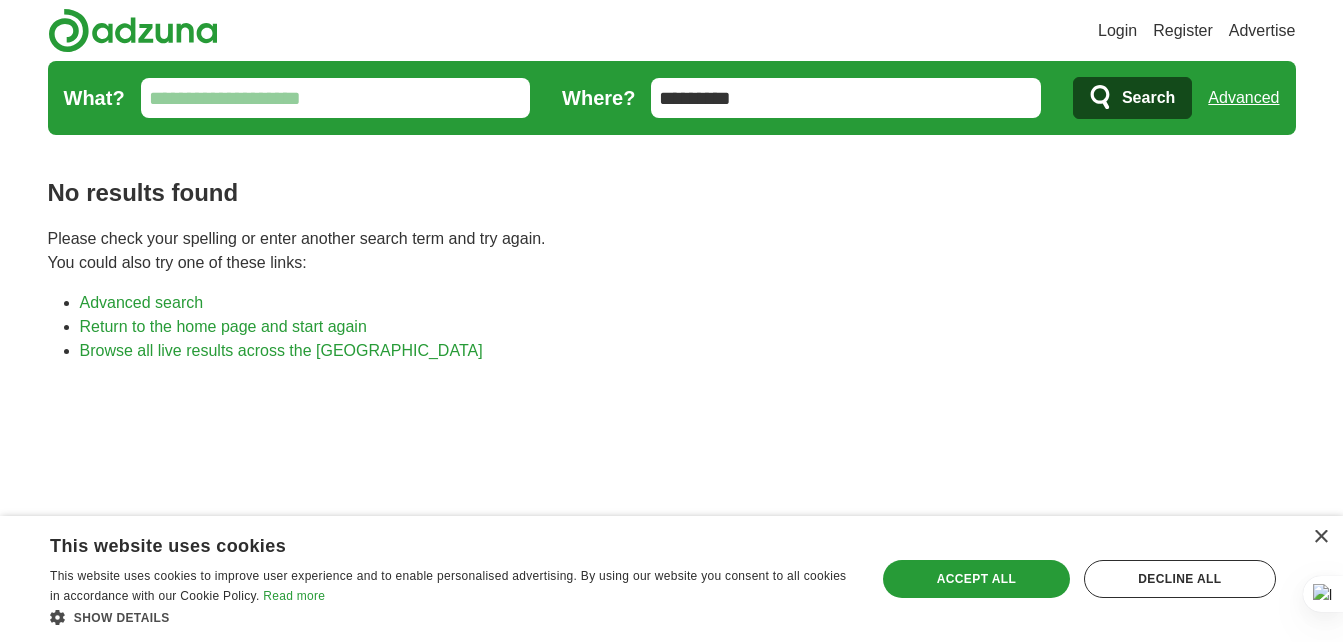type 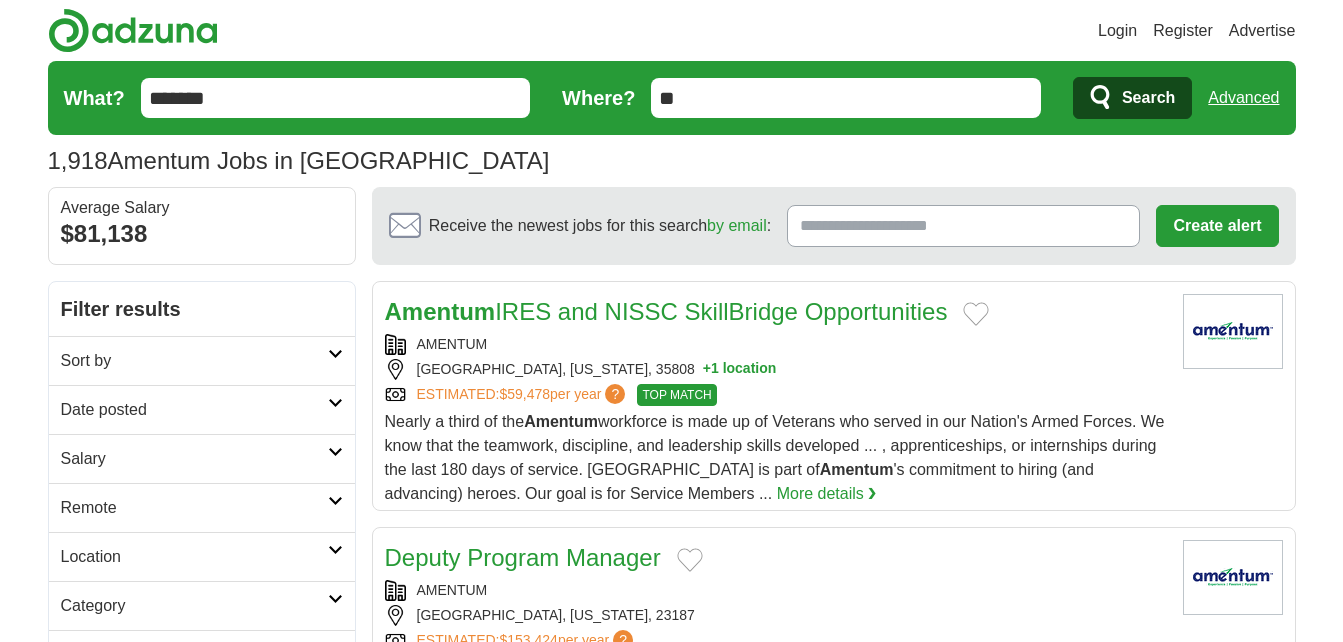 scroll, scrollTop: 0, scrollLeft: 0, axis: both 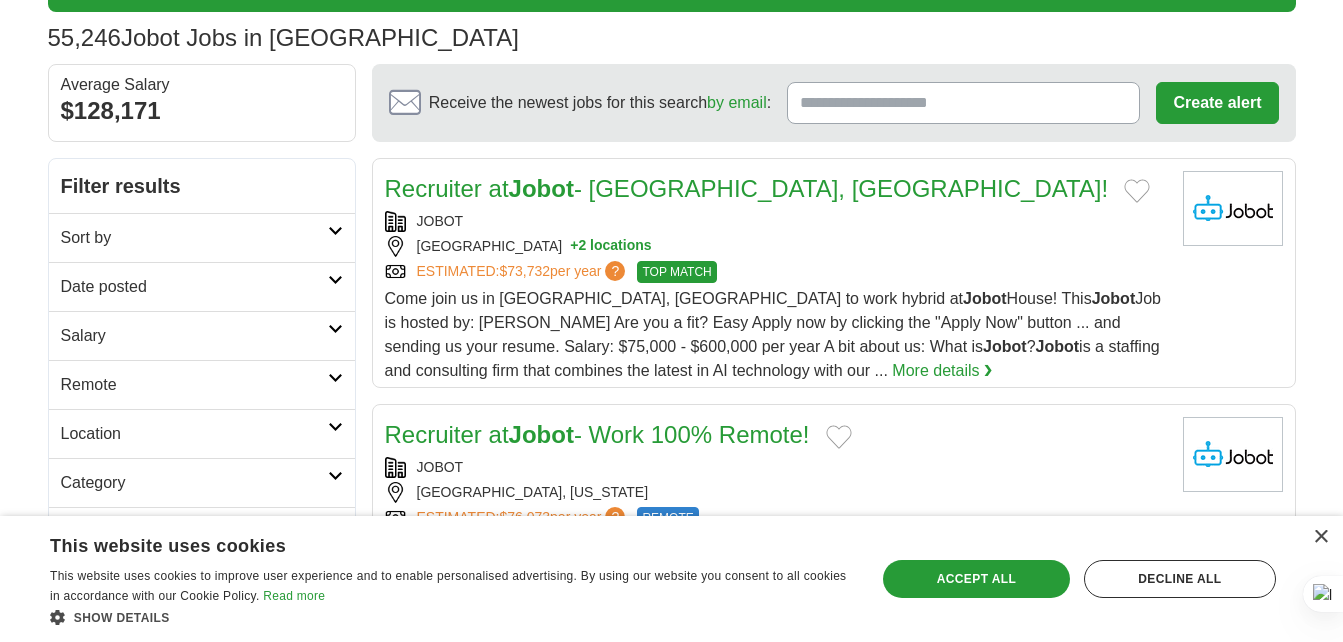click on "More details ❯" at bounding box center (942, 371) 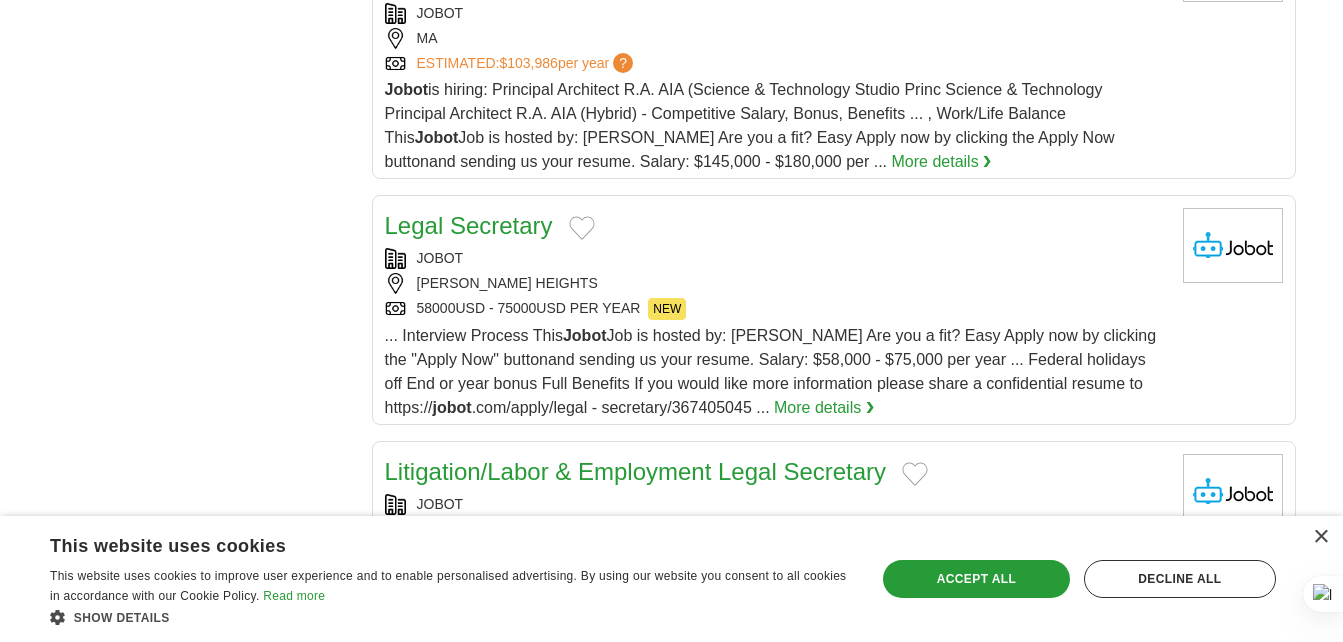 scroll, scrollTop: 1240, scrollLeft: 0, axis: vertical 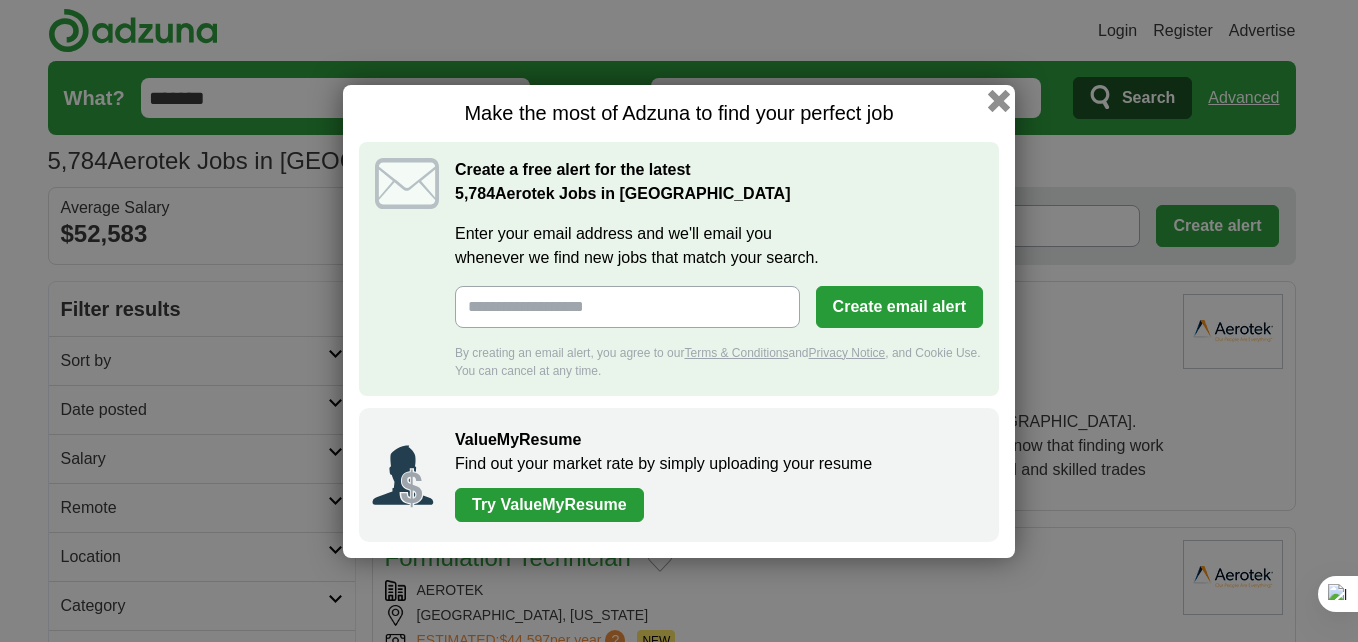 click at bounding box center (999, 100) 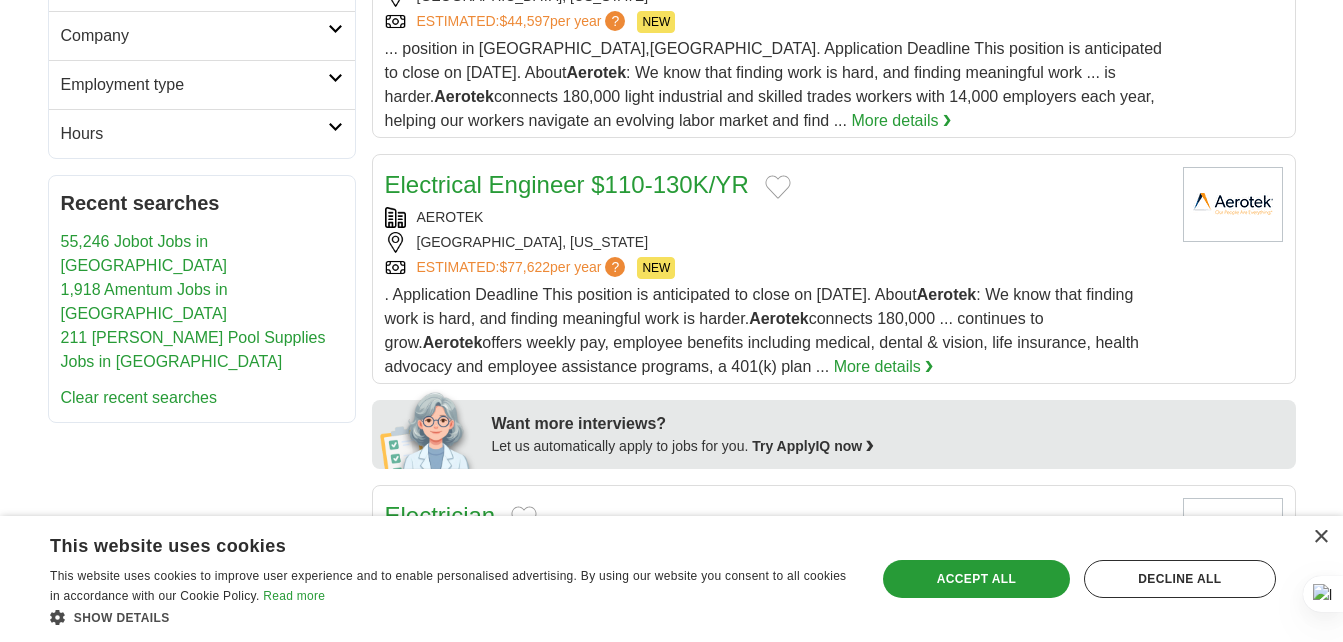 scroll, scrollTop: 620, scrollLeft: 0, axis: vertical 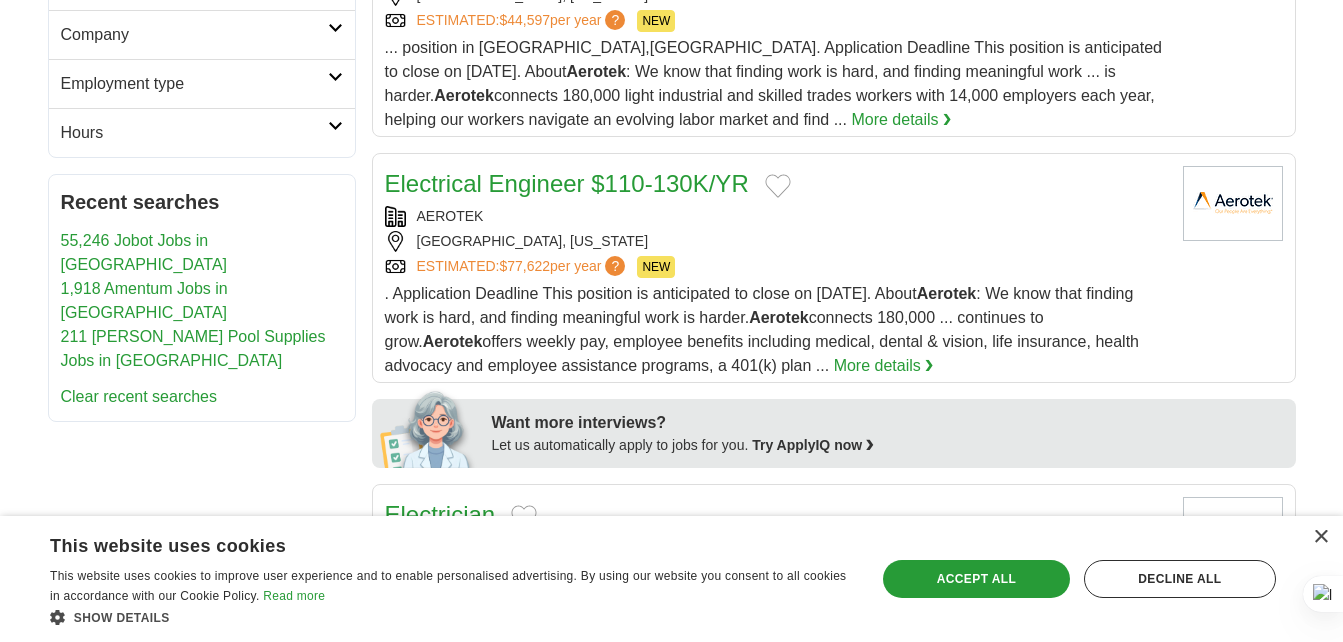 click on "ESTIMATED:
$77,622
per year
?" at bounding box center [523, 267] 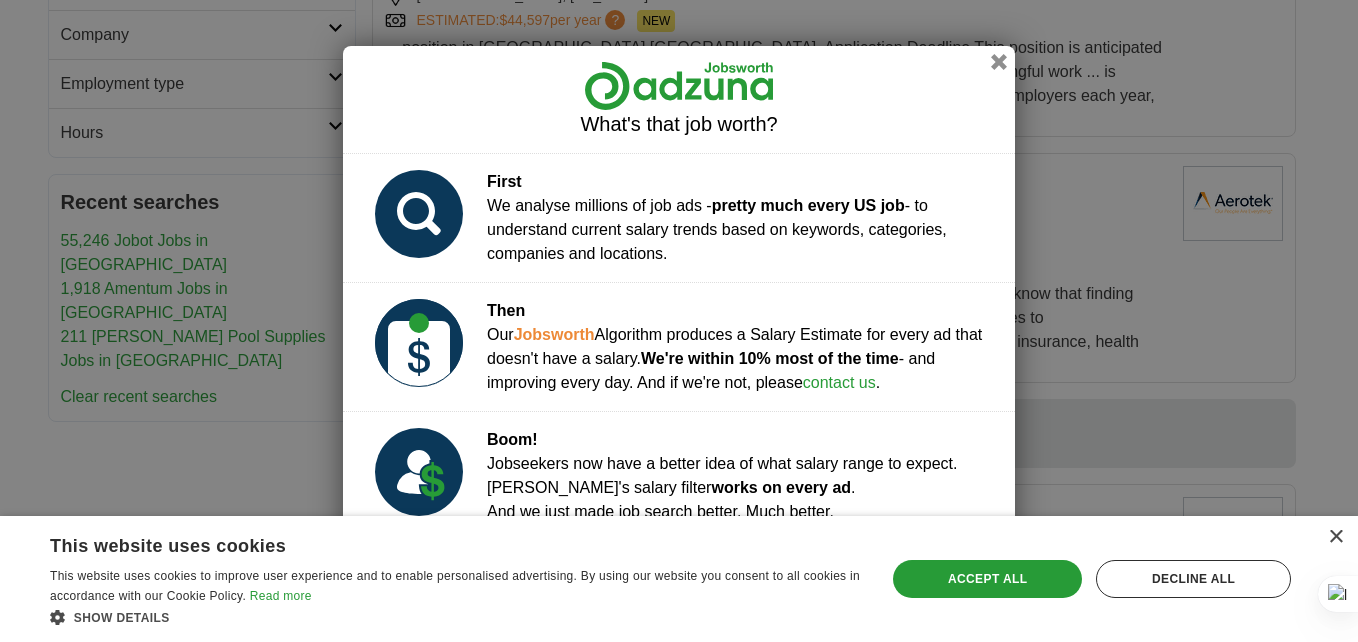 click on "What's that job worth?" at bounding box center [679, 99] 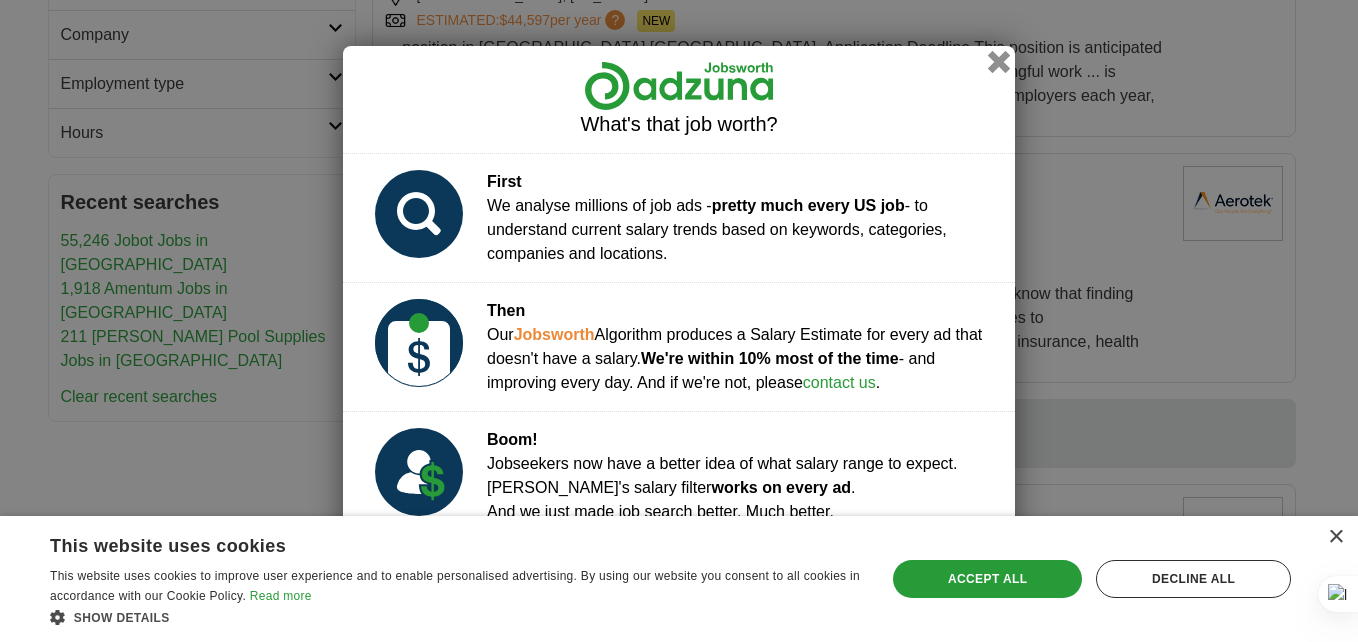 click at bounding box center (999, 61) 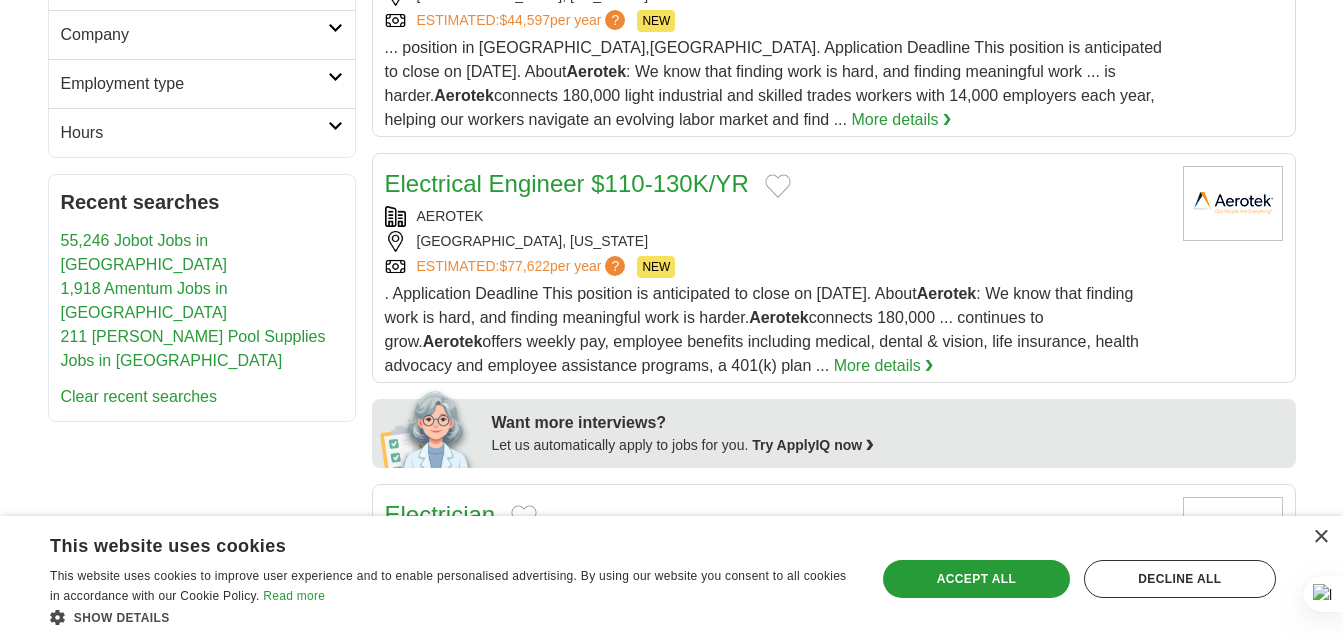 click on ". Application Deadline This position is anticipated to close on [DATE]. About  Aerotek : We know that finding work is hard, and finding meaningful work is harder.  Aerotek  connects 180,000 ...  continues to grow.  Aerotek  offers weekly pay, employee benefits including medical, dental & vision, life insurance, health advocacy and employee assistance programs, a 401(k) plan ..." at bounding box center [762, 329] 